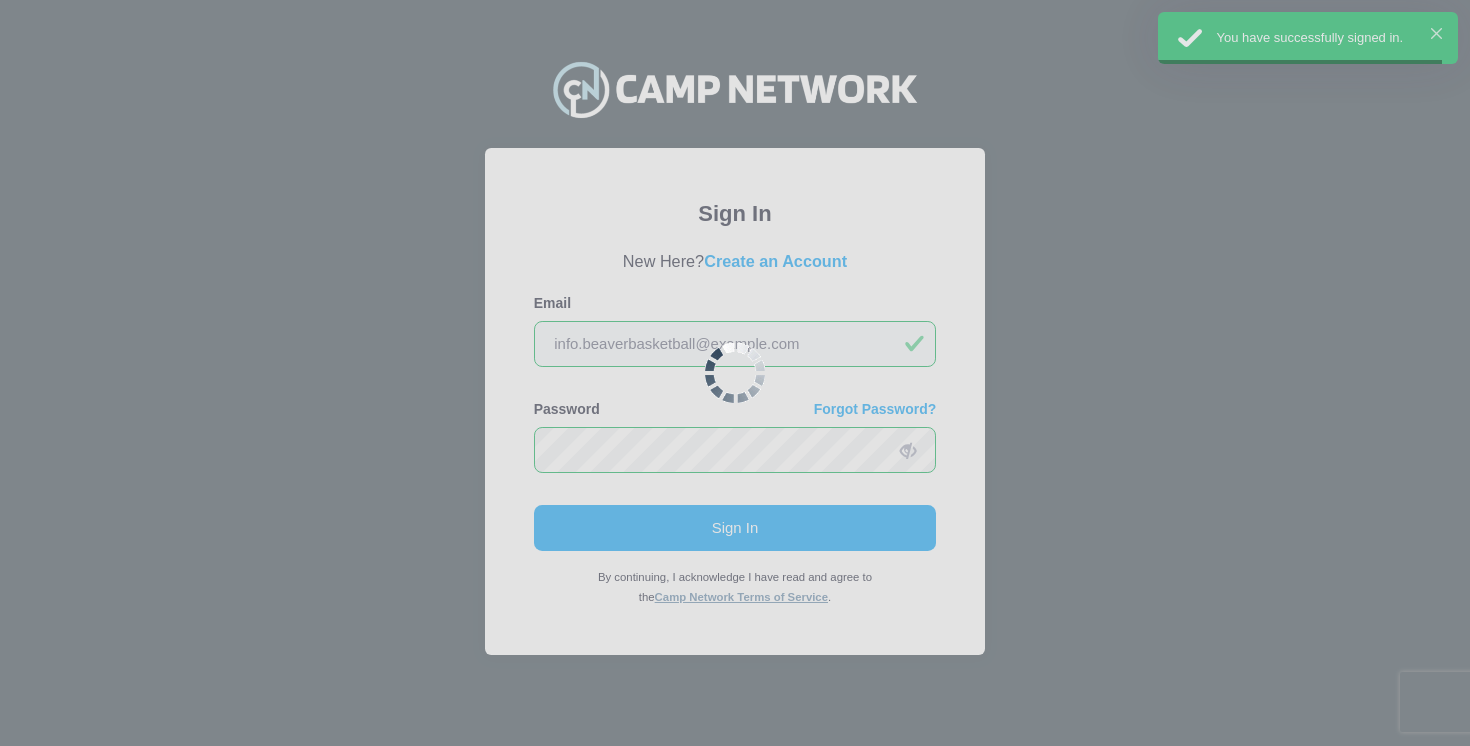 scroll, scrollTop: 0, scrollLeft: 0, axis: both 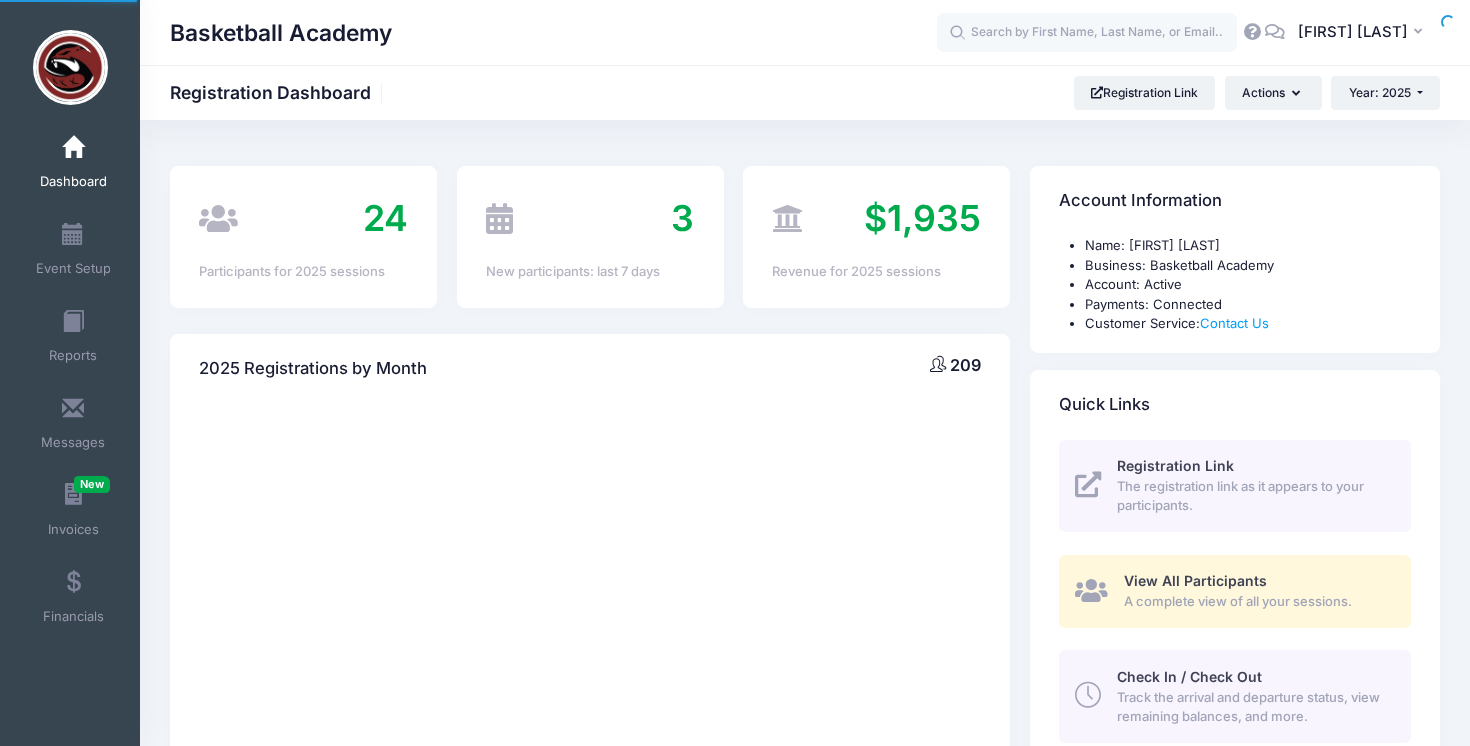 select 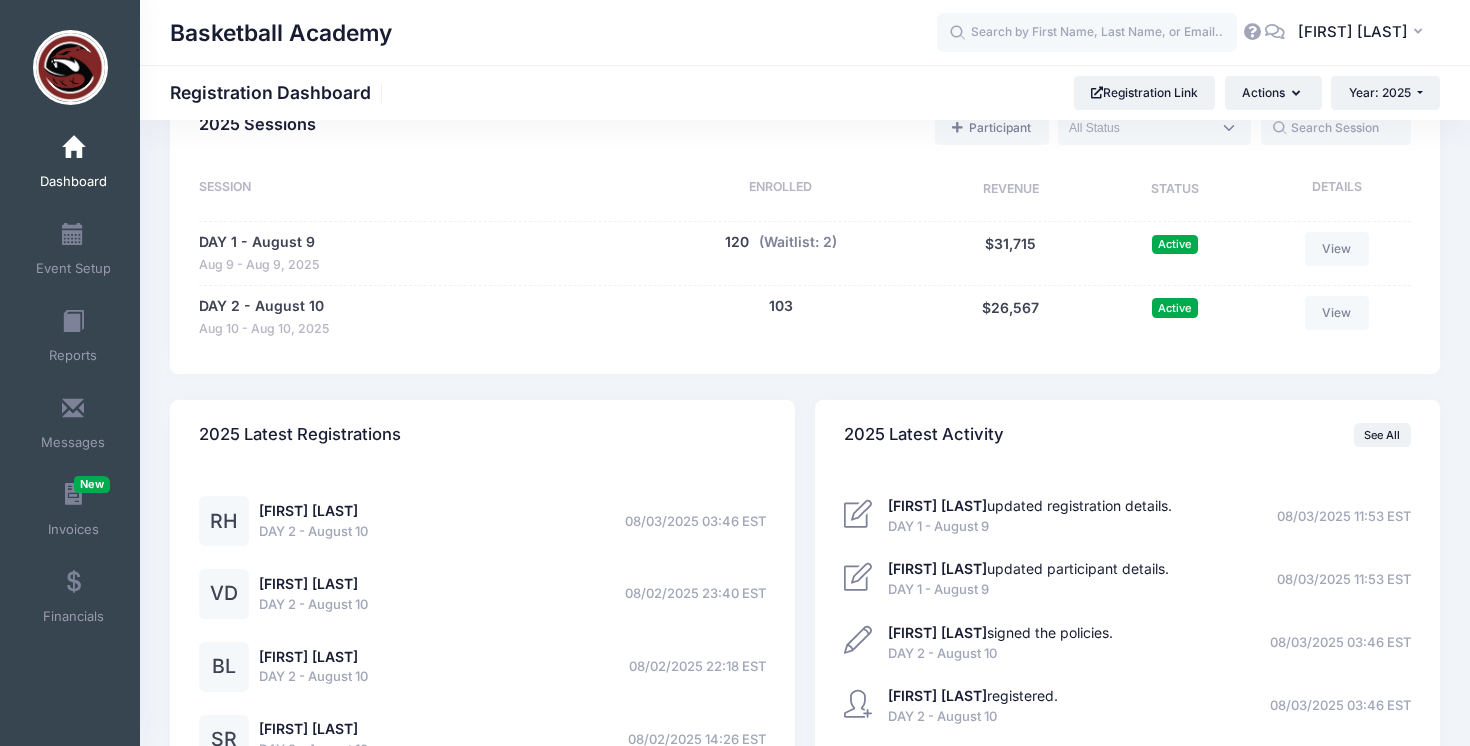 scroll, scrollTop: 810, scrollLeft: 0, axis: vertical 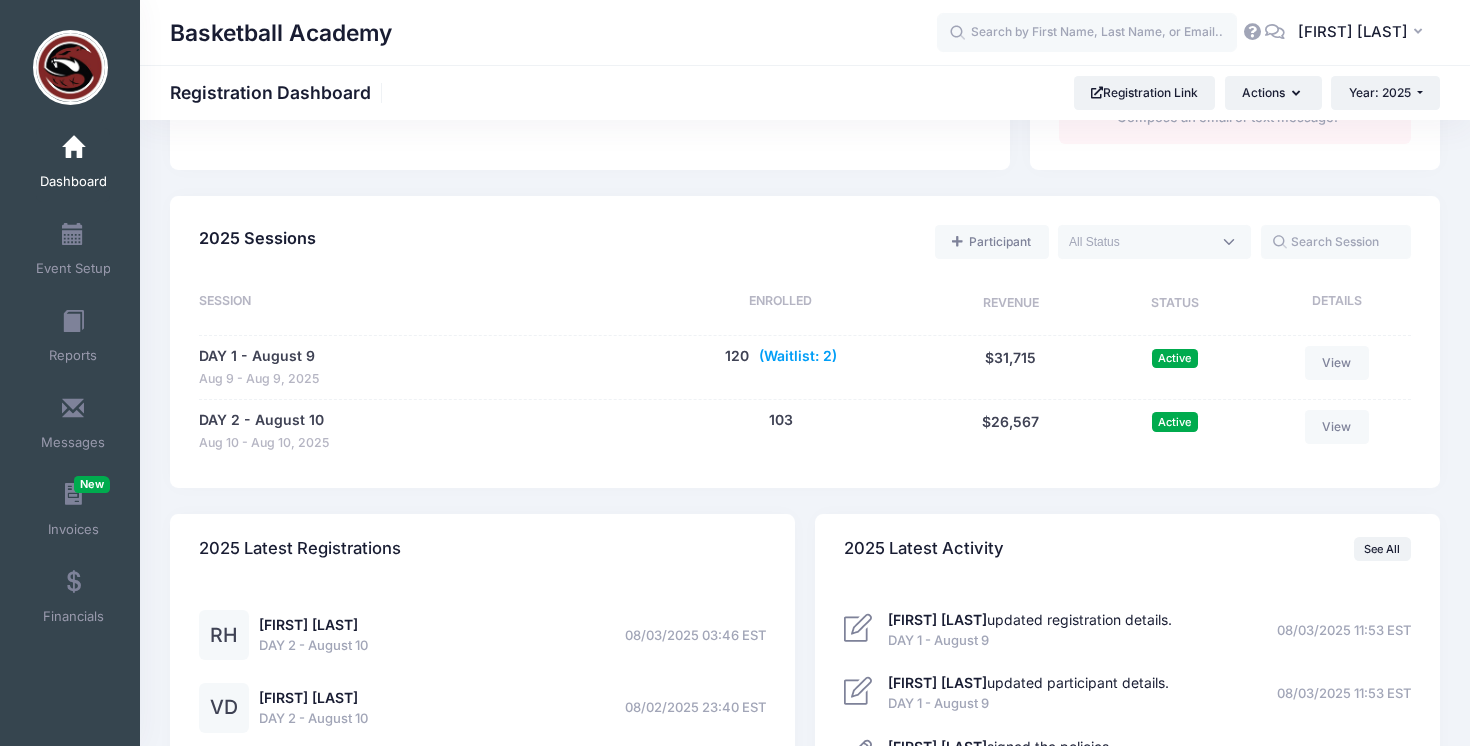 click on "(Waitlist: 2)" at bounding box center [798, 356] 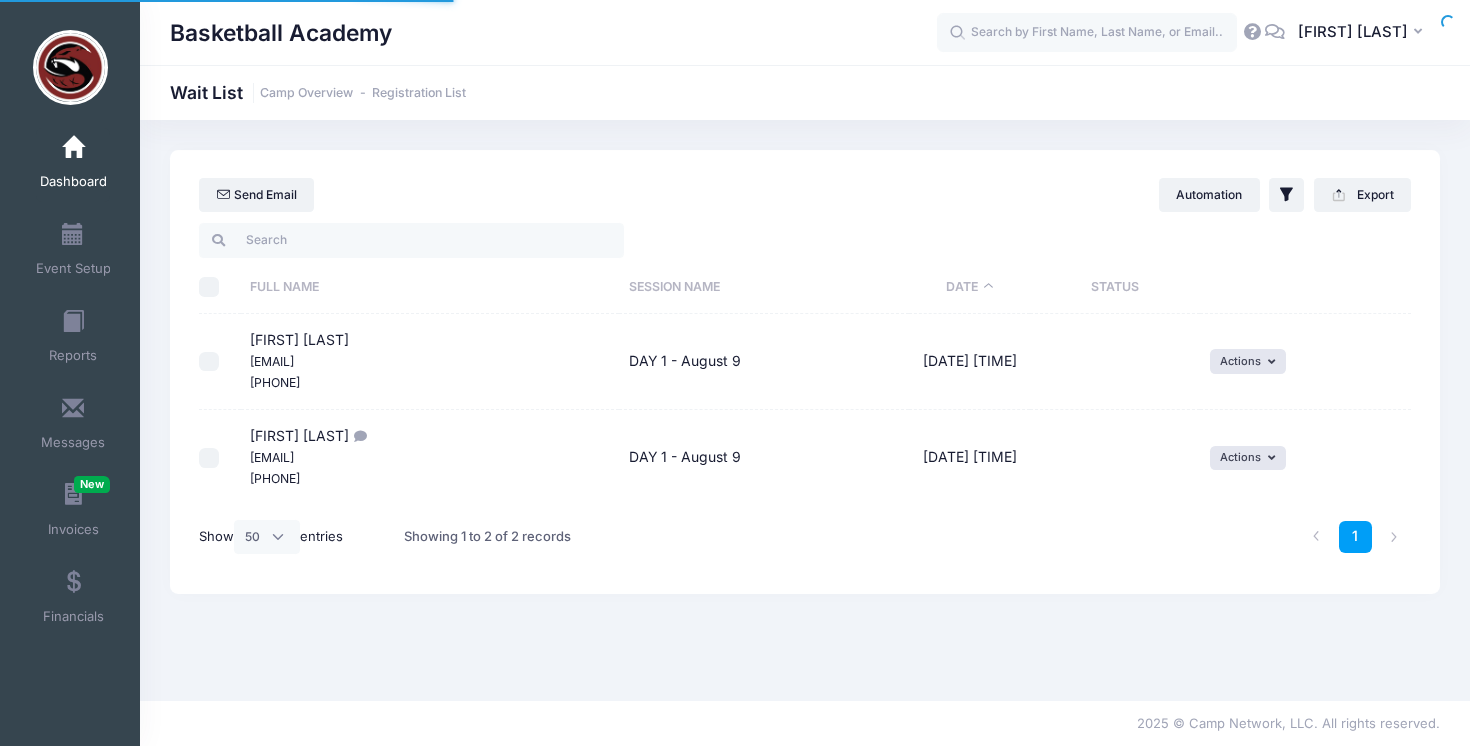 select on "50" 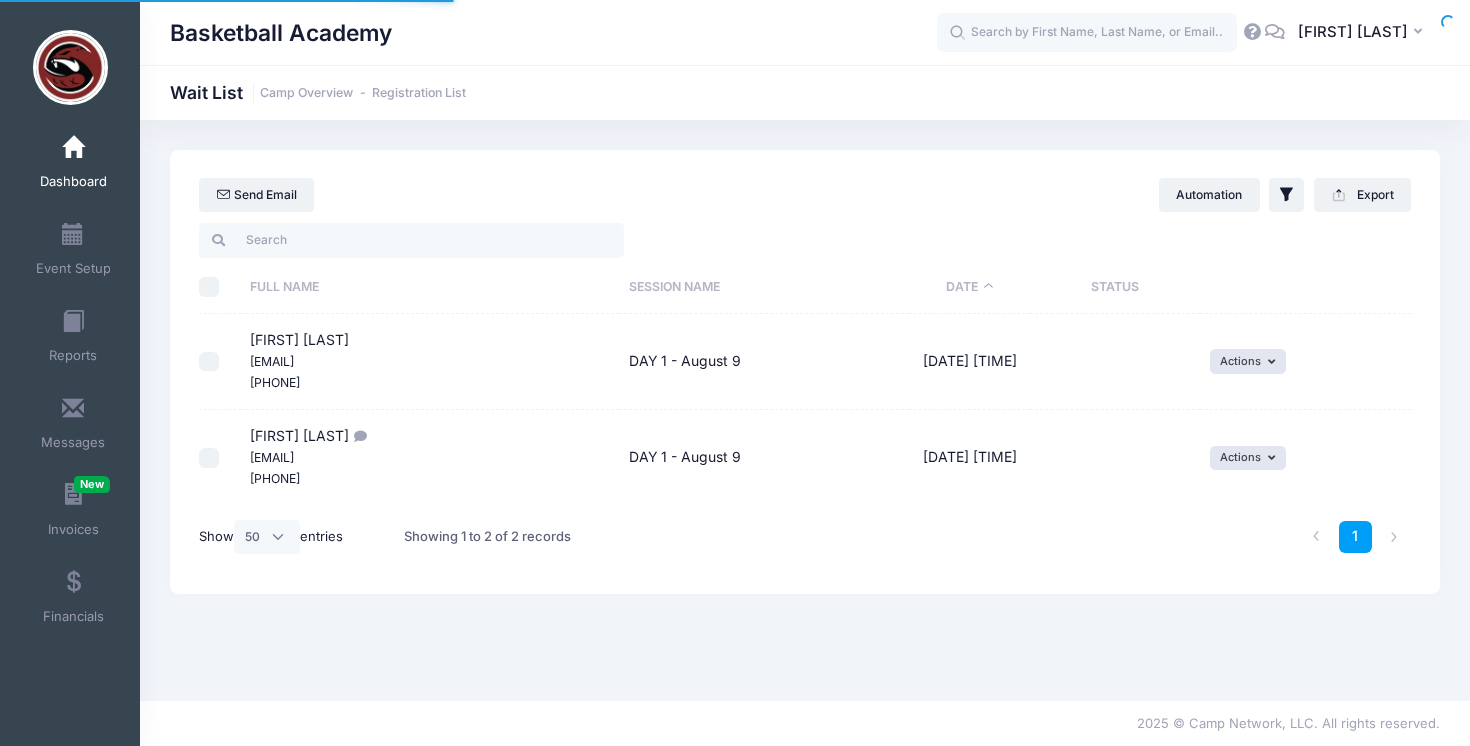 scroll, scrollTop: 0, scrollLeft: 0, axis: both 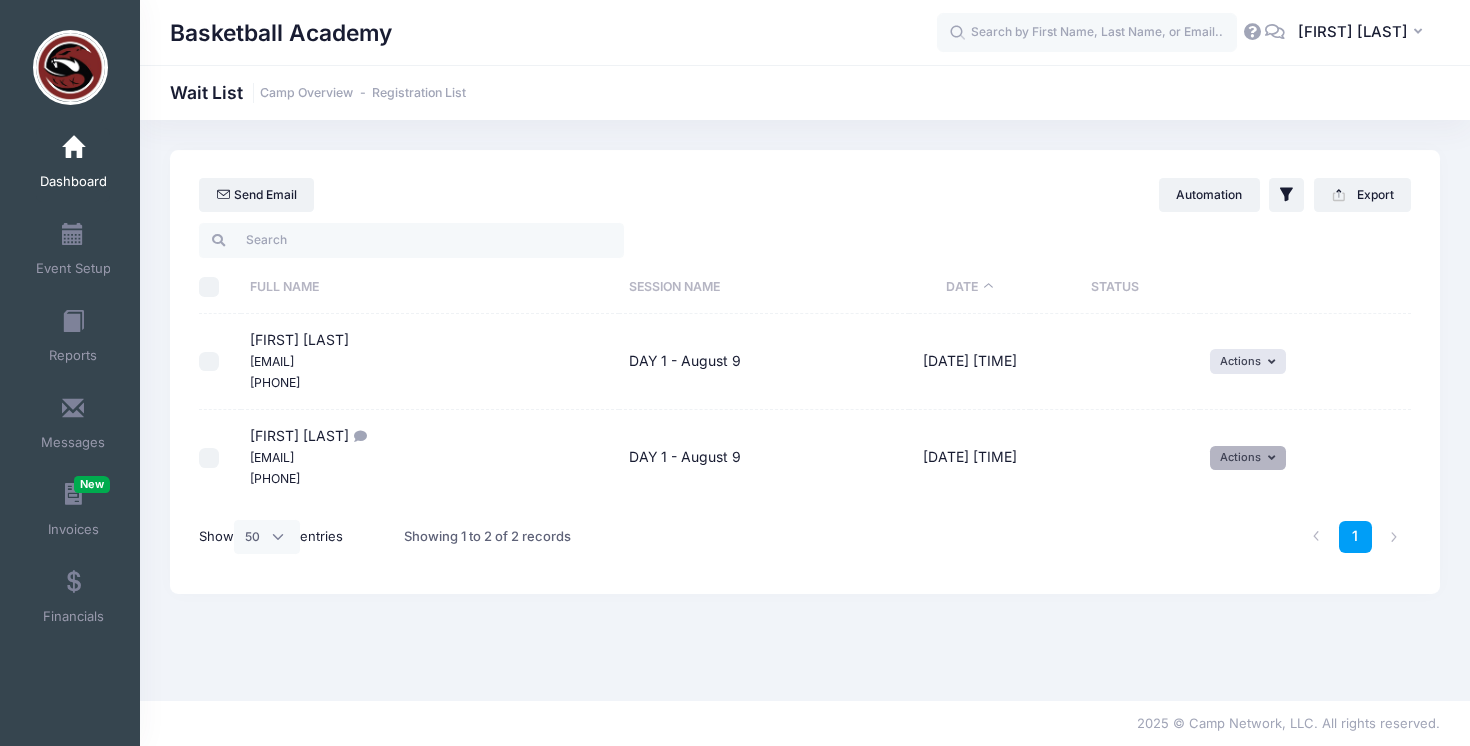 click at bounding box center [1274, 458] 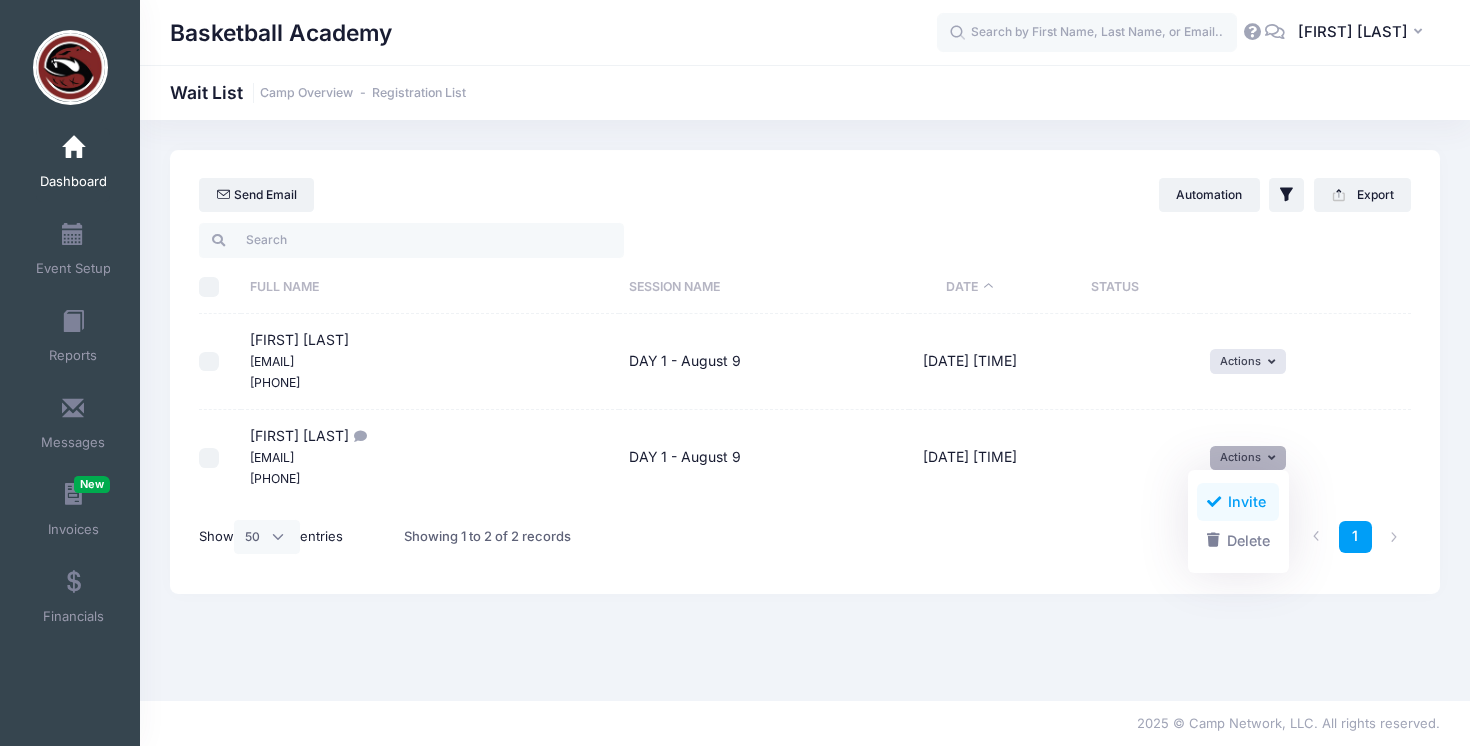 click on "Invite" at bounding box center (1238, 502) 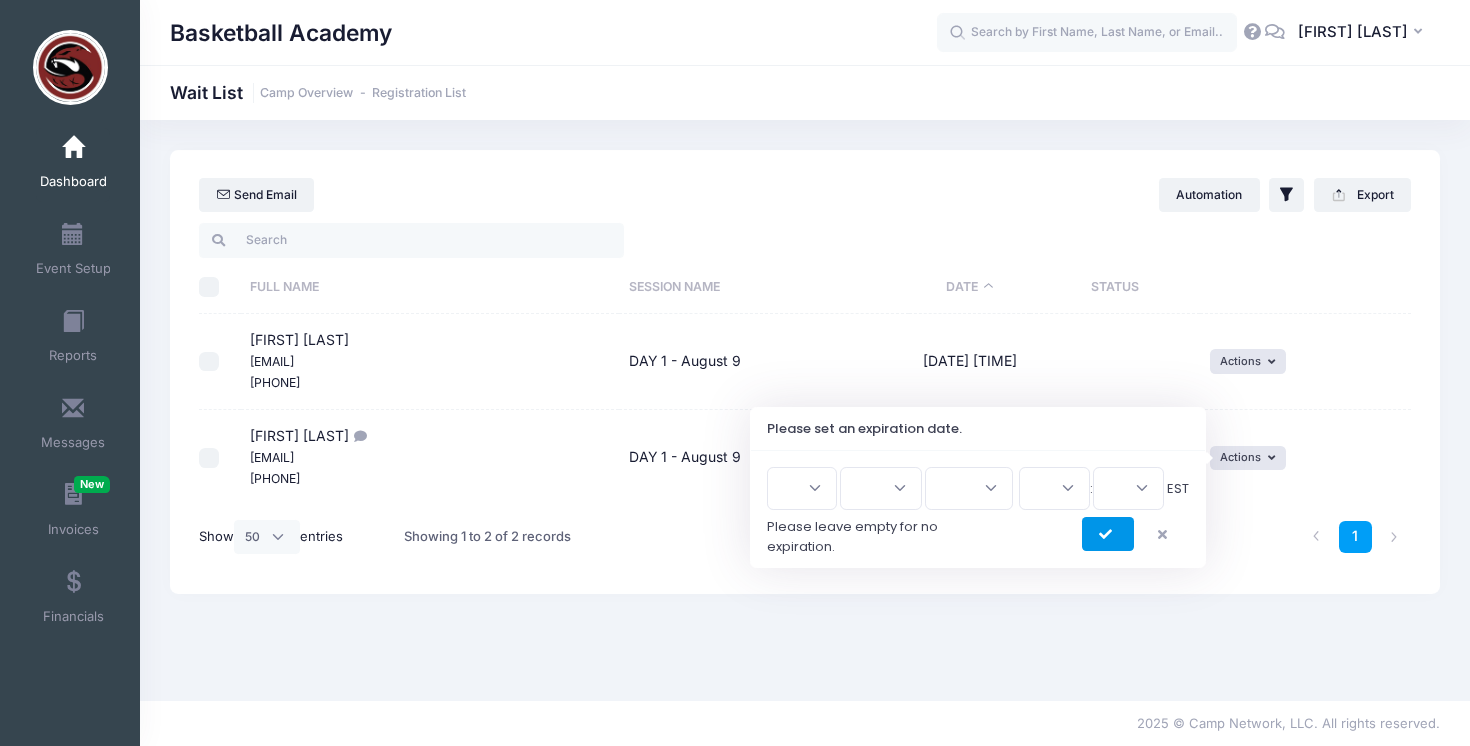 click at bounding box center [1108, 534] 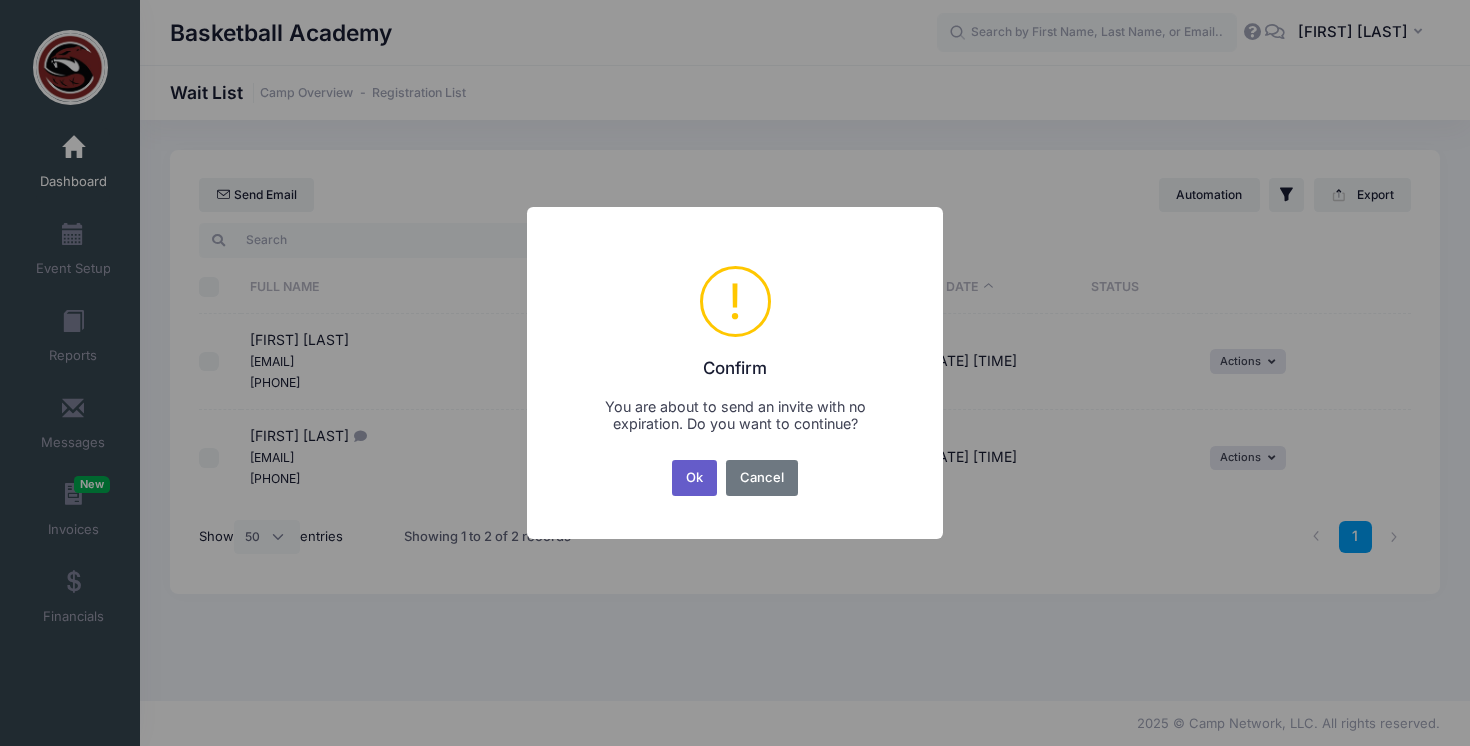 click on "Ok" at bounding box center (695, 478) 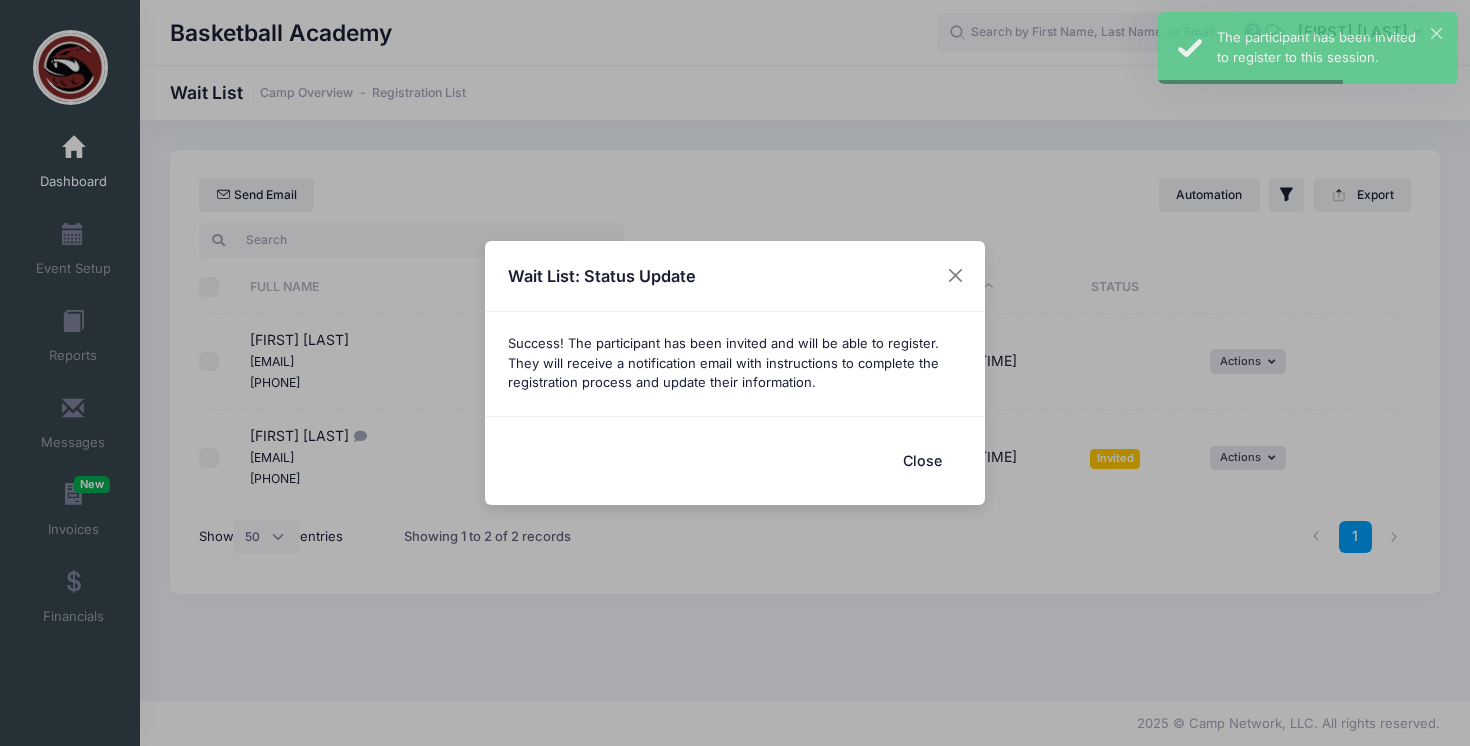 click on "Close" at bounding box center (922, 460) 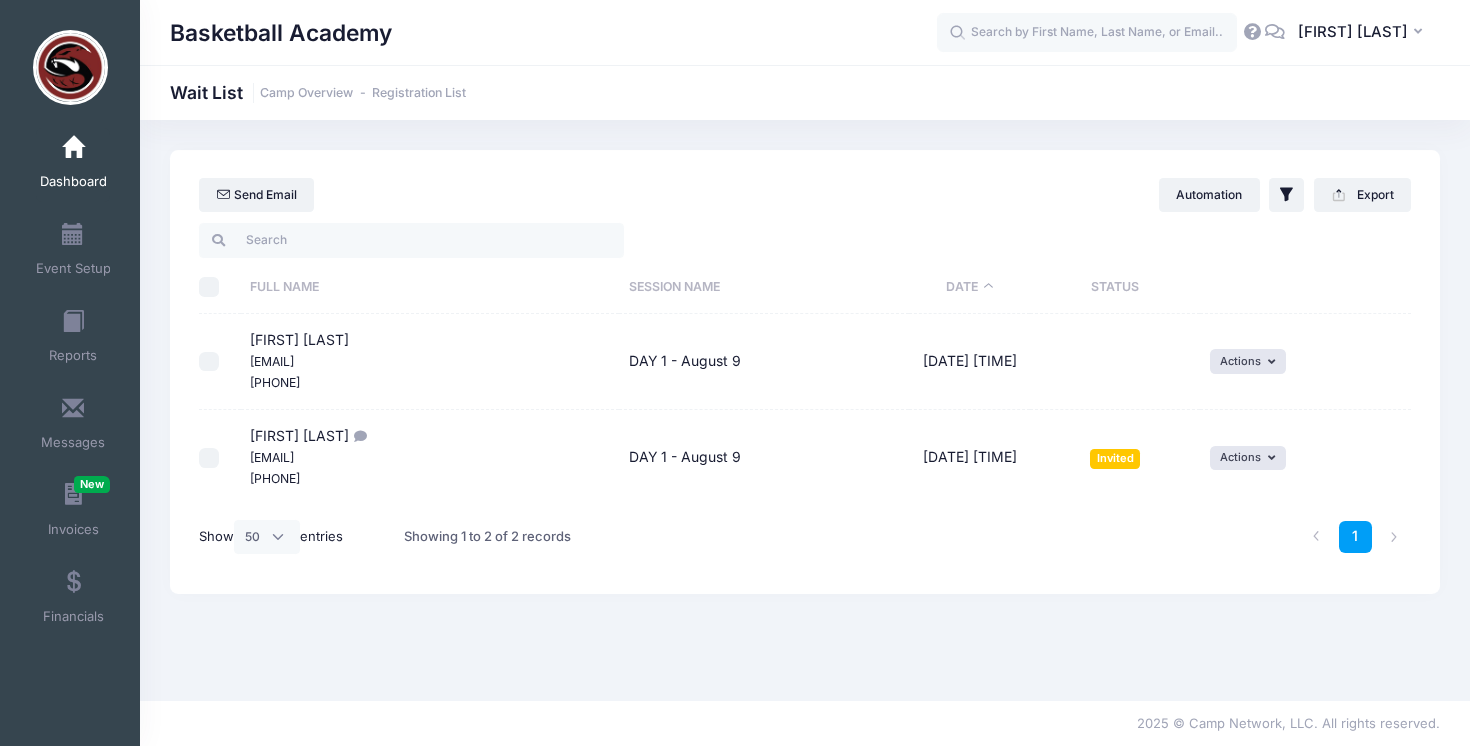 click on "Dashboard" at bounding box center (73, 165) 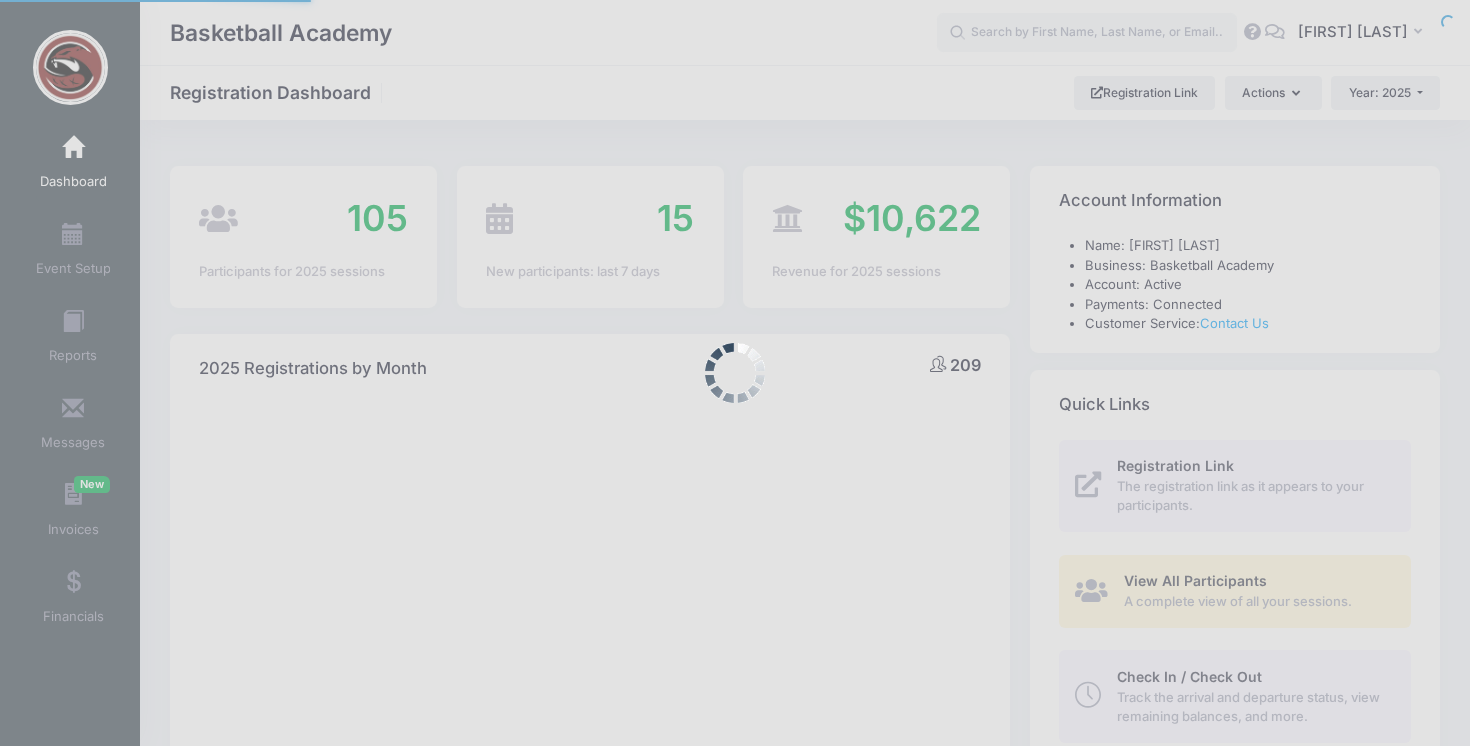 select 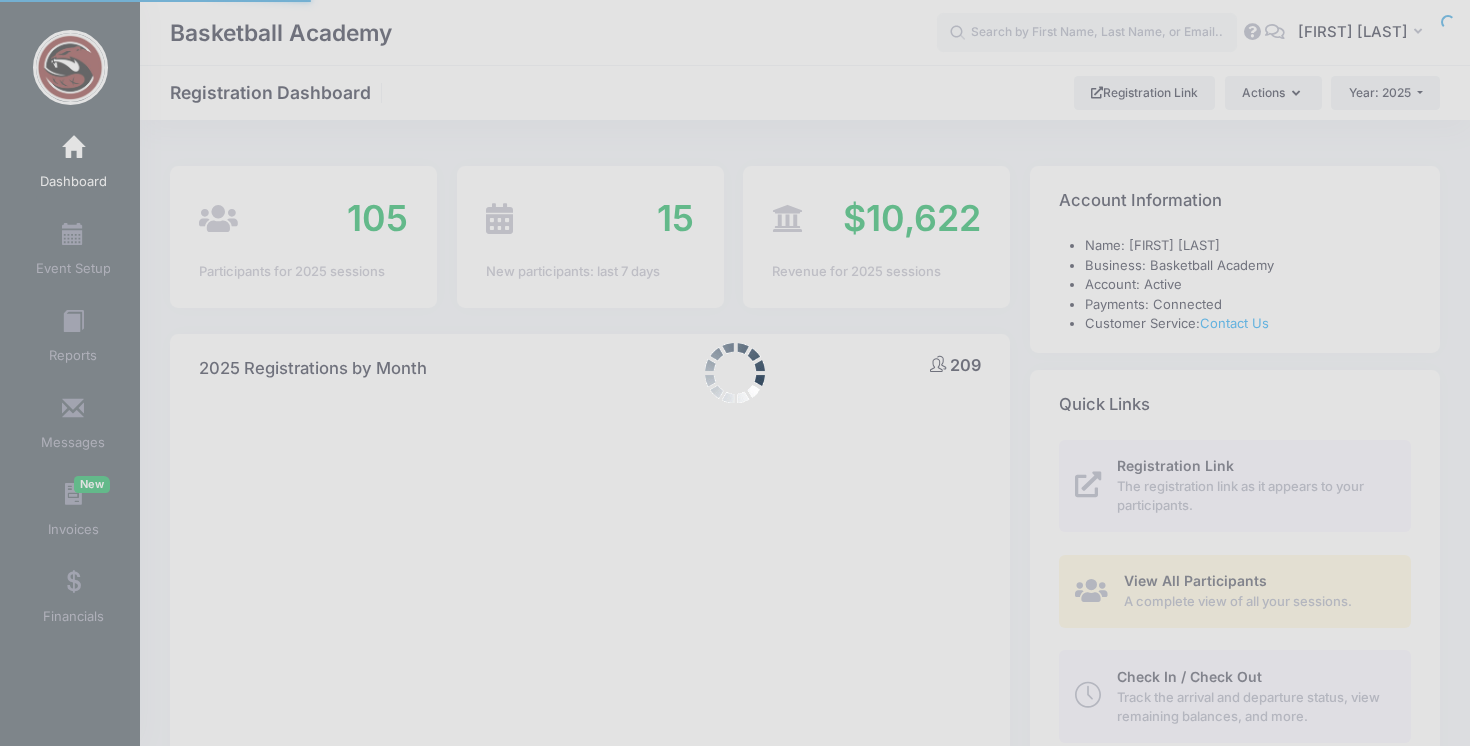 scroll, scrollTop: 0, scrollLeft: 0, axis: both 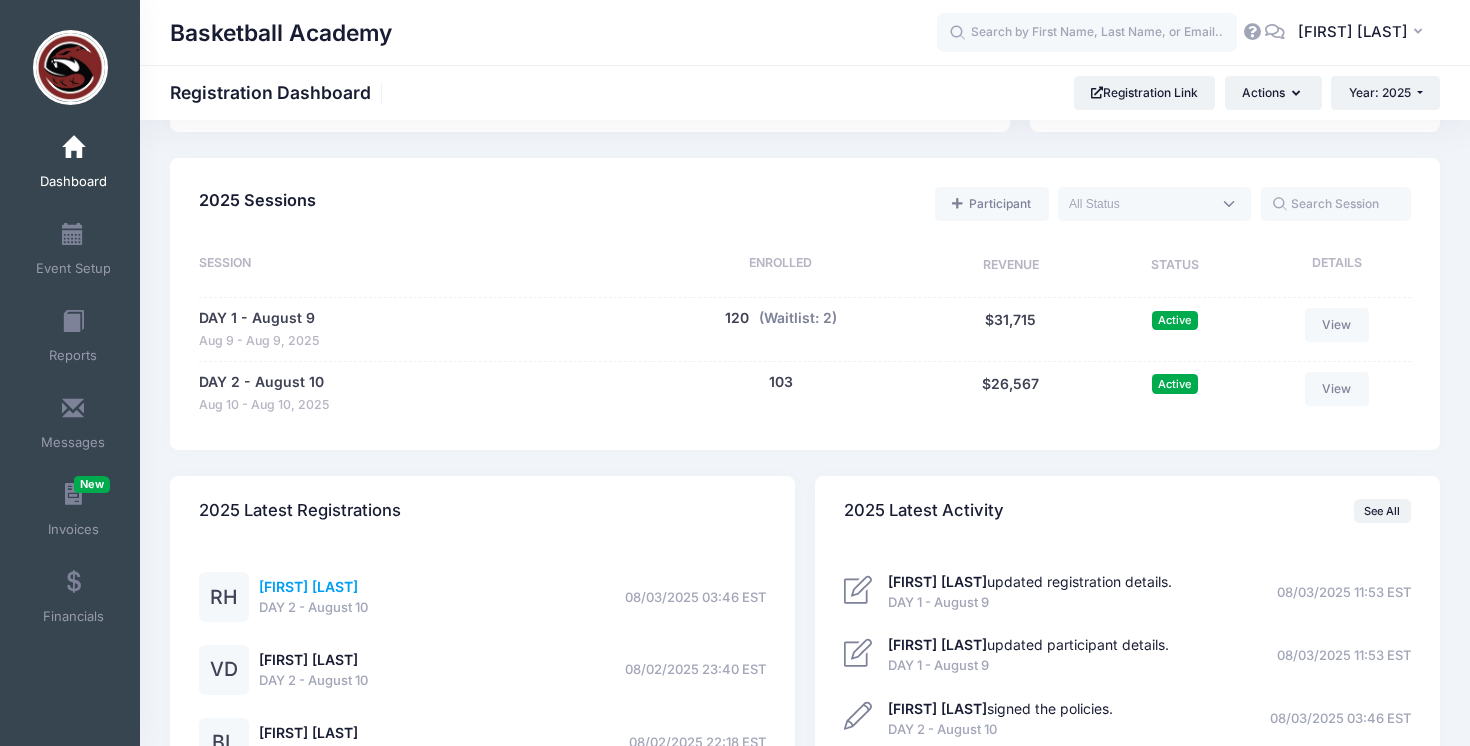 click on "[FIRST] [LAST]" at bounding box center (308, 586) 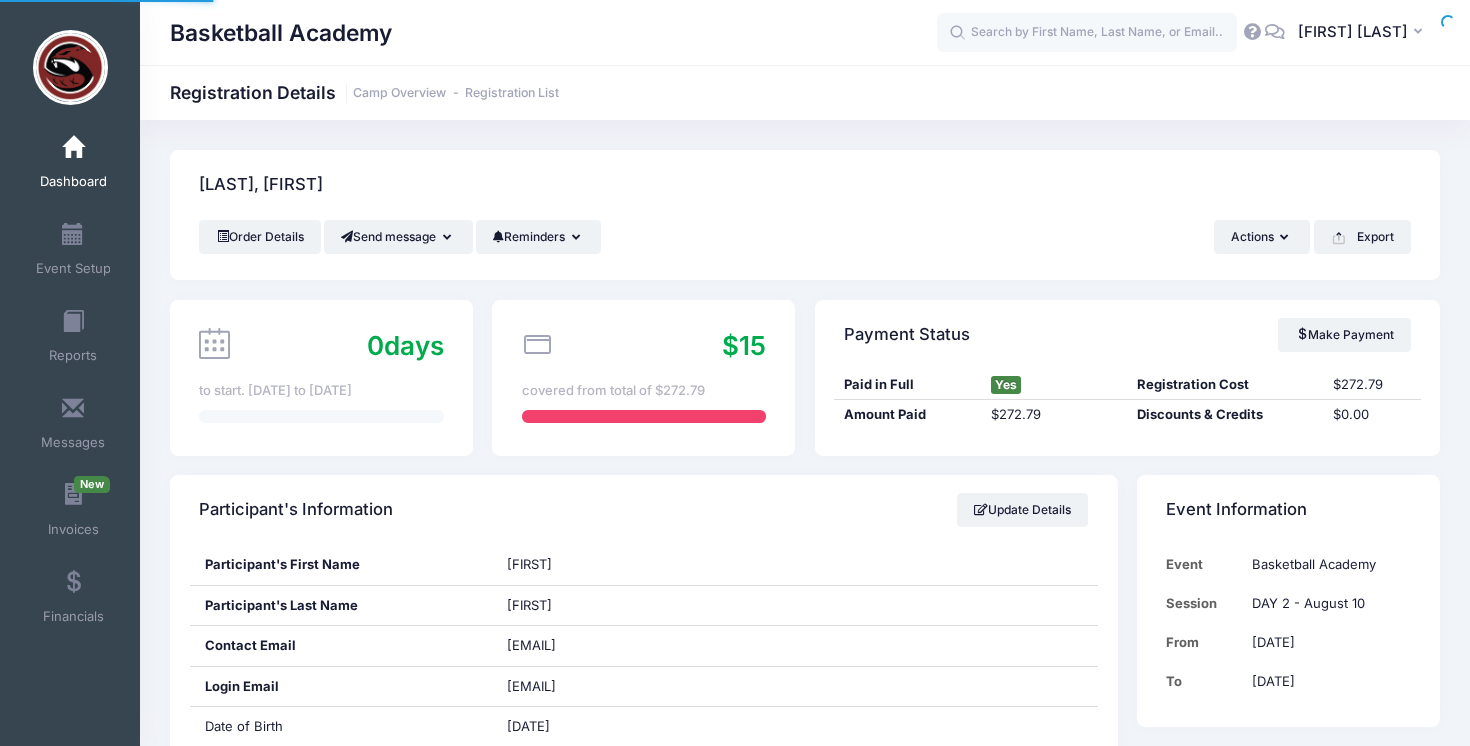 scroll, scrollTop: 0, scrollLeft: 0, axis: both 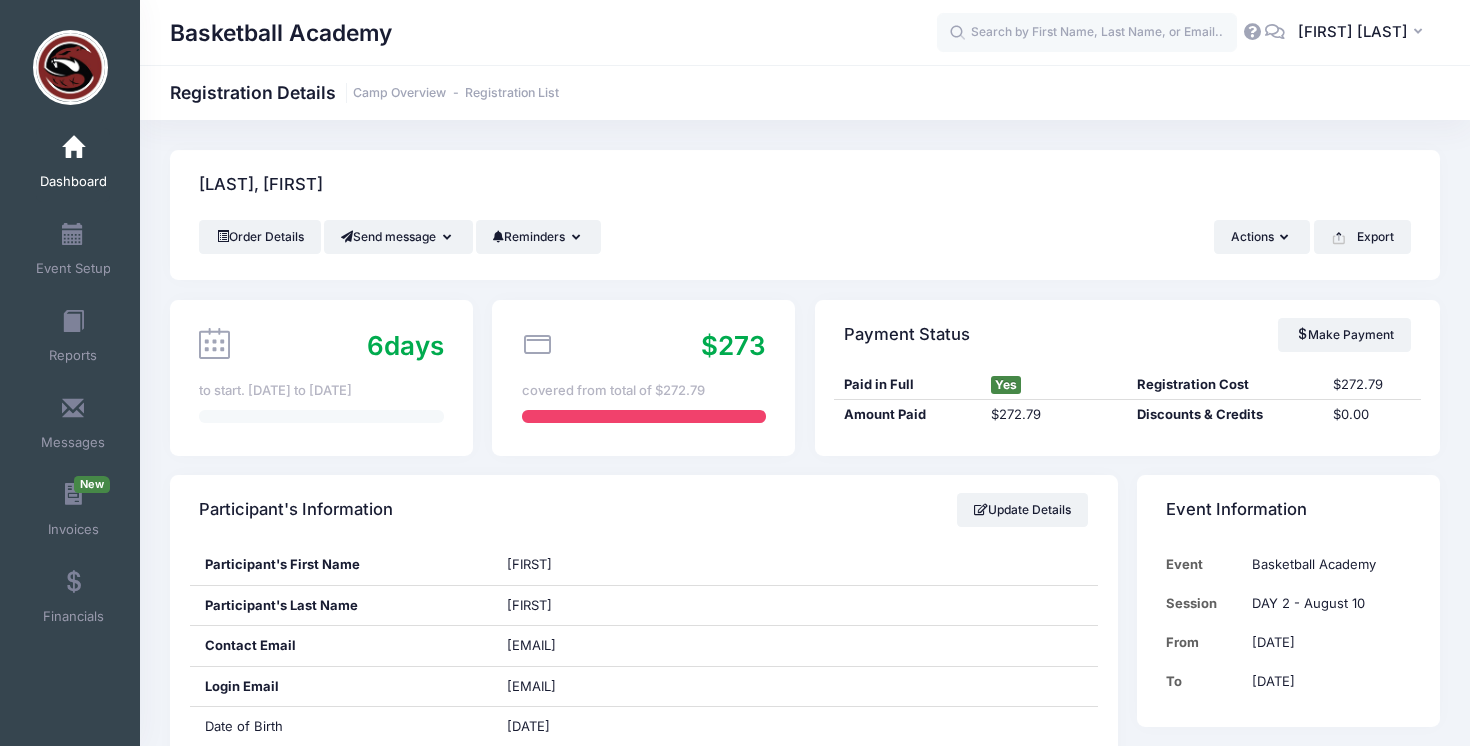 click at bounding box center (73, 148) 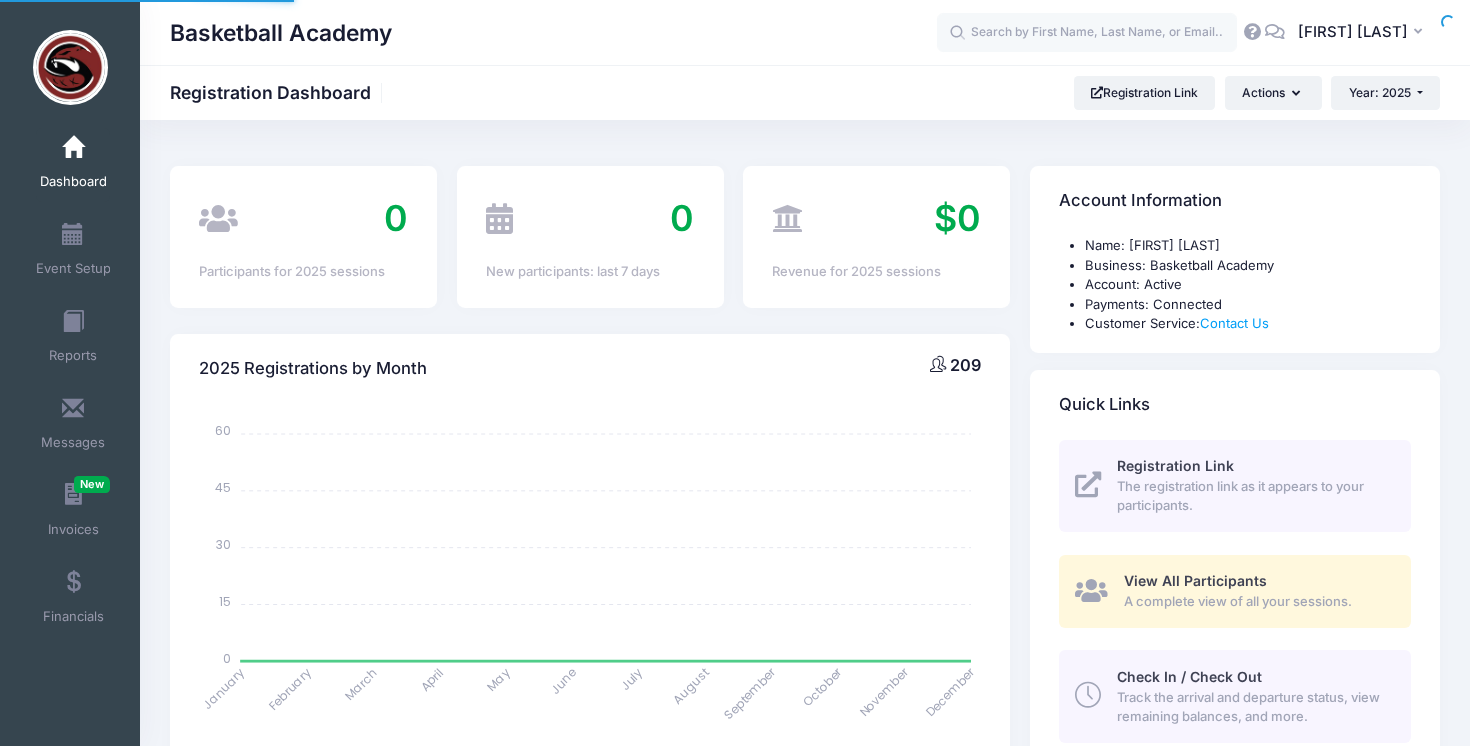 select 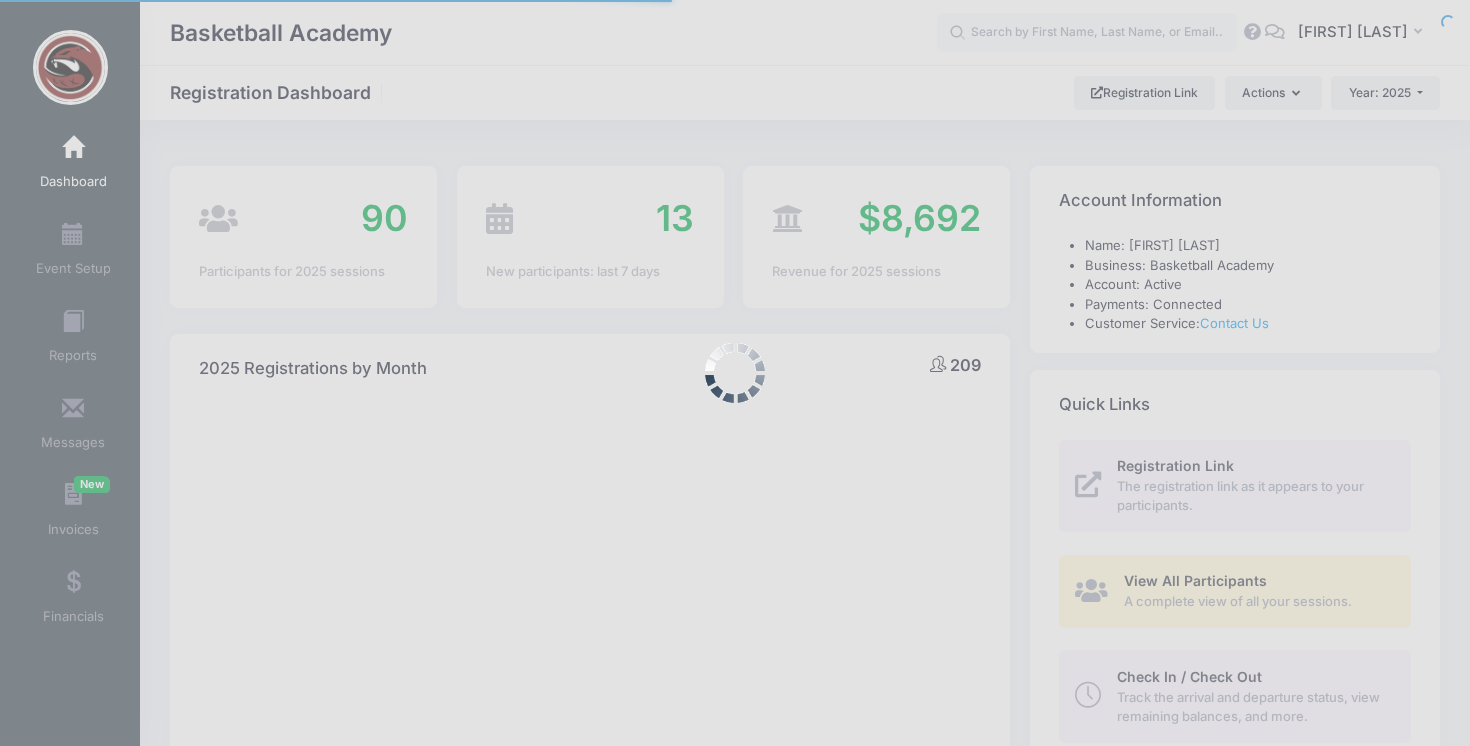 select 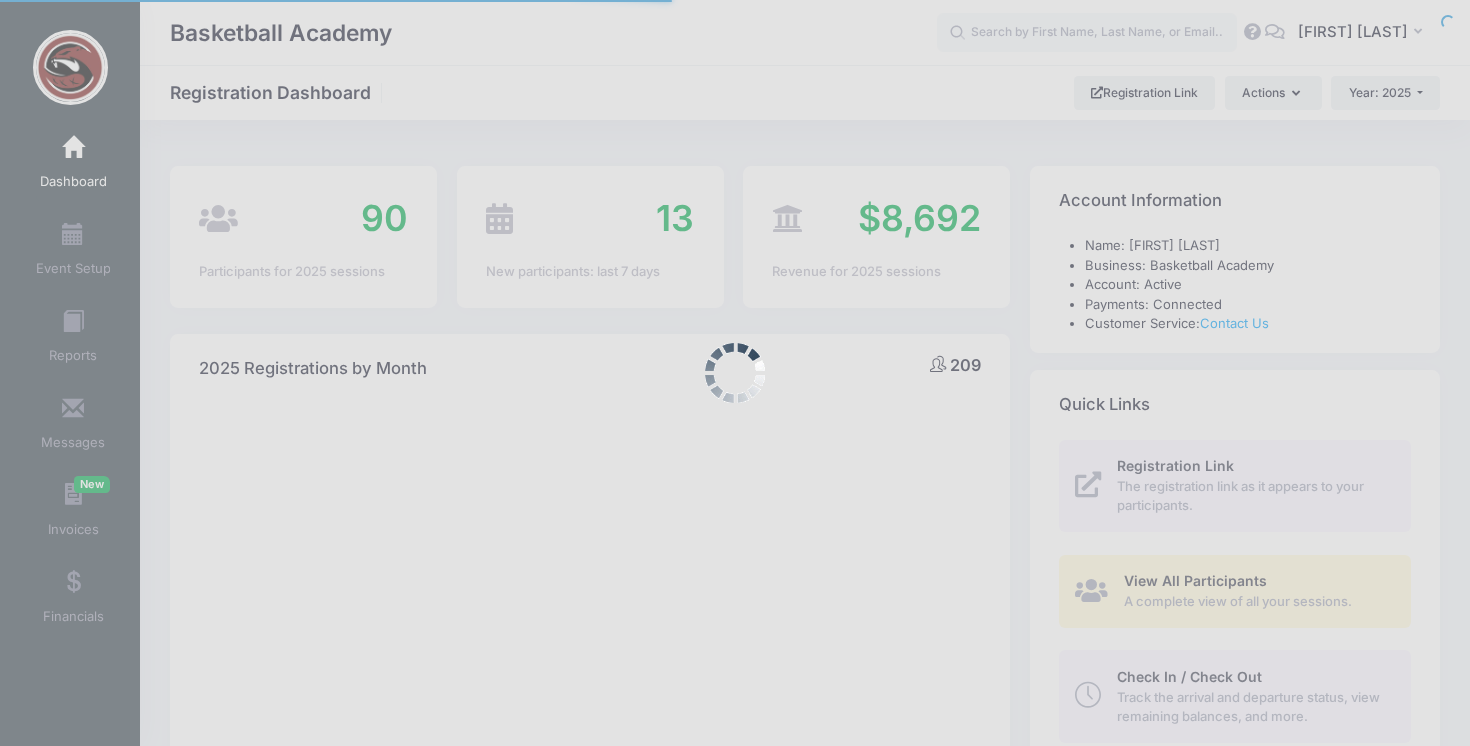 scroll, scrollTop: 0, scrollLeft: 0, axis: both 